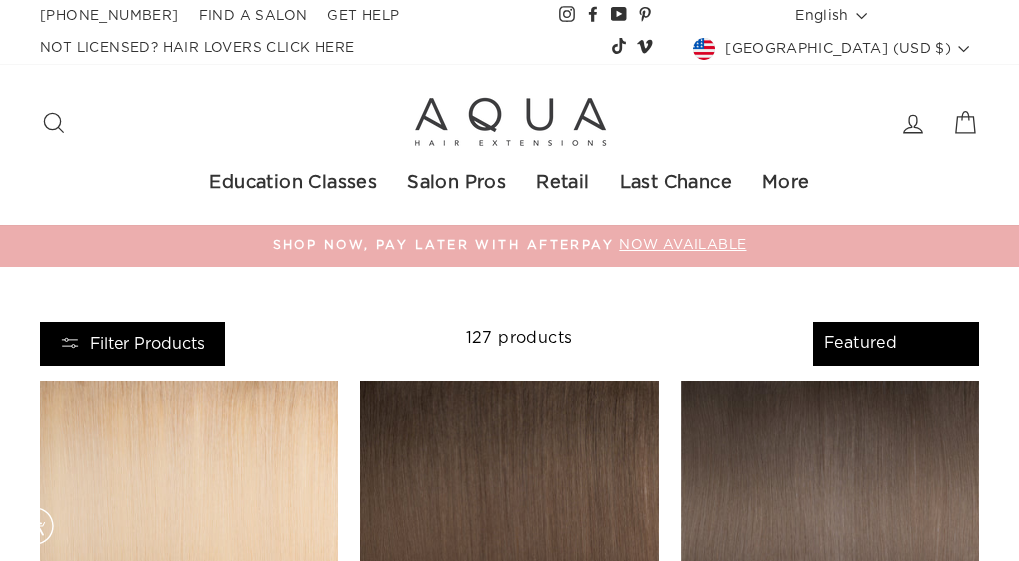 select on "manual" 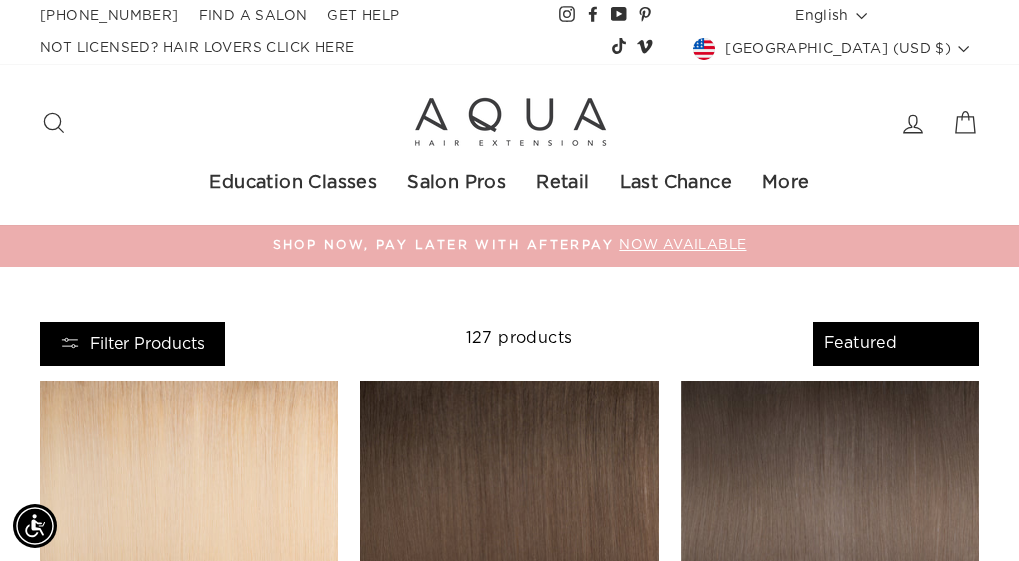 click 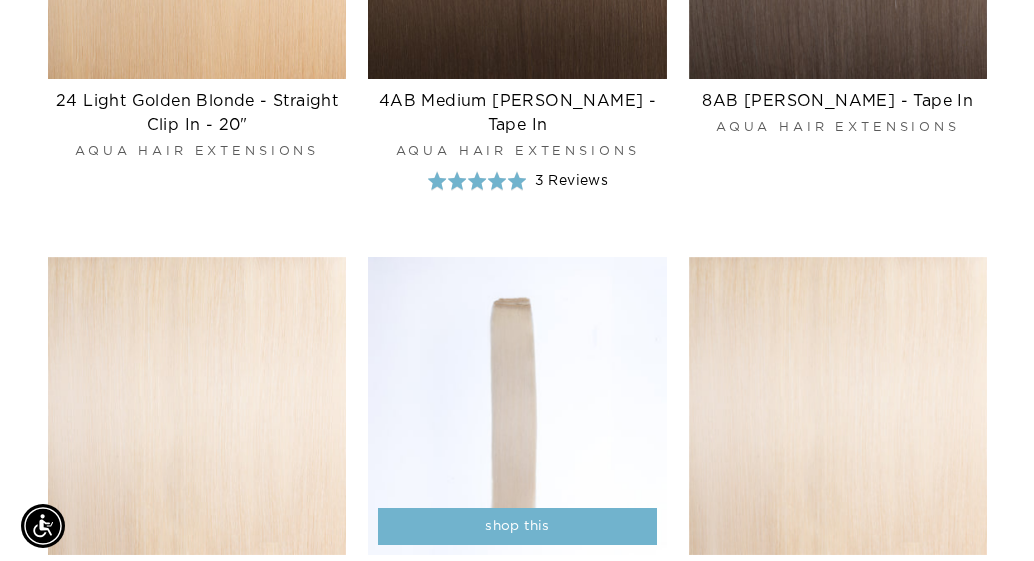 scroll, scrollTop: 0, scrollLeft: 0, axis: both 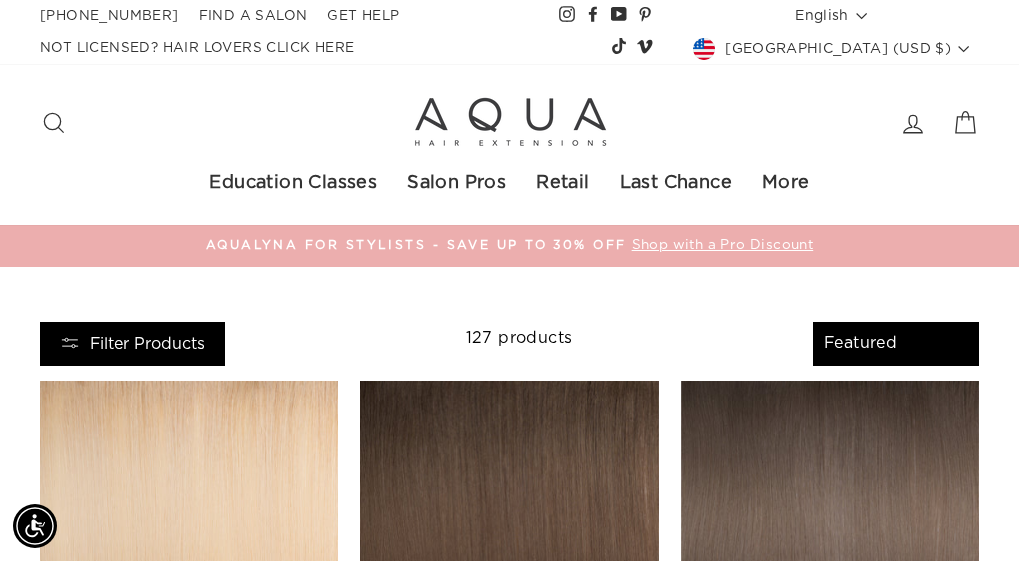 click 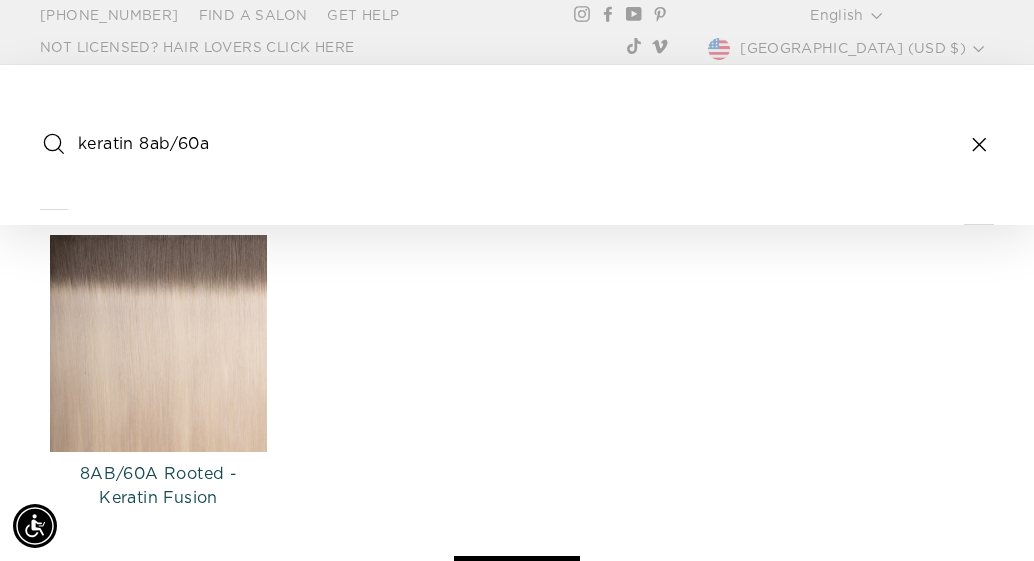 click at bounding box center [158, 343] 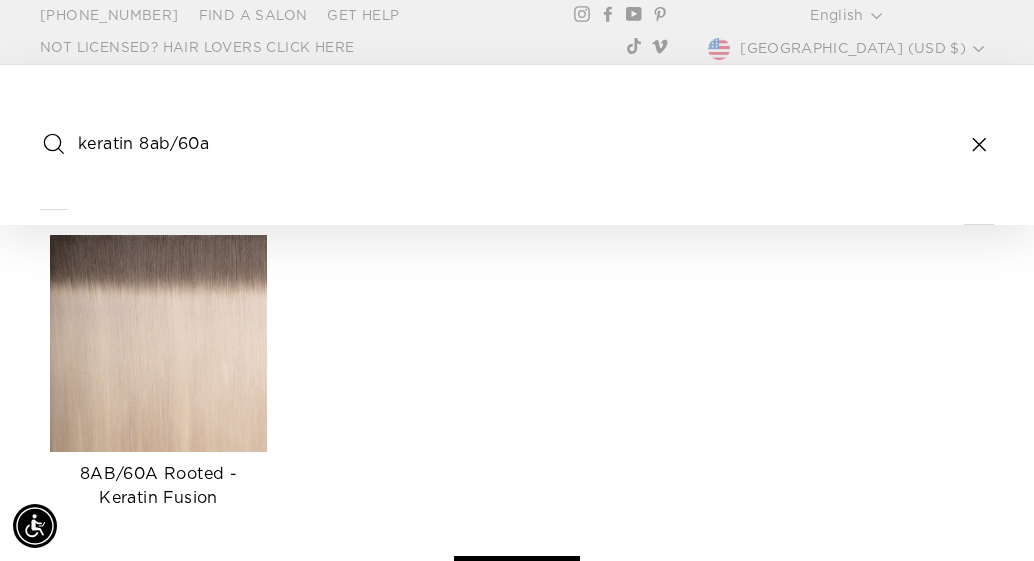 drag, startPoint x: 292, startPoint y: 142, endPoint x: -186, endPoint y: 107, distance: 479.27966 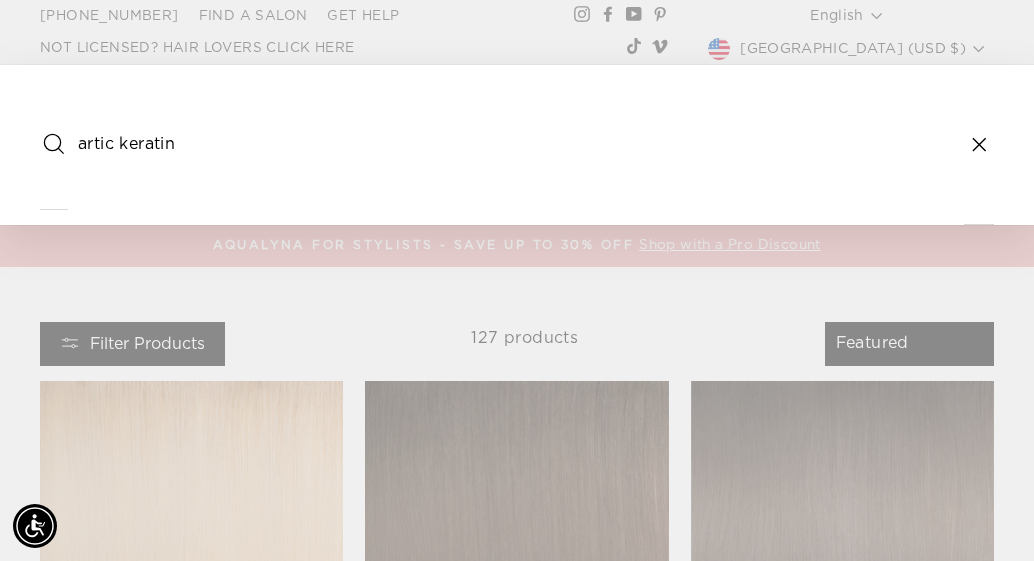 click on "artic keratin" at bounding box center (516, 145) 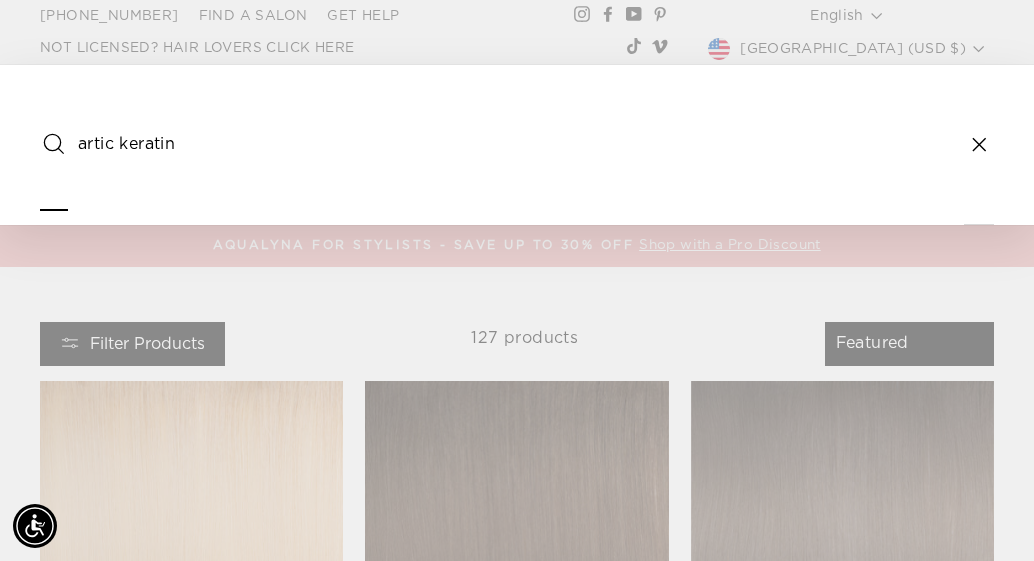 type on "artic keratin" 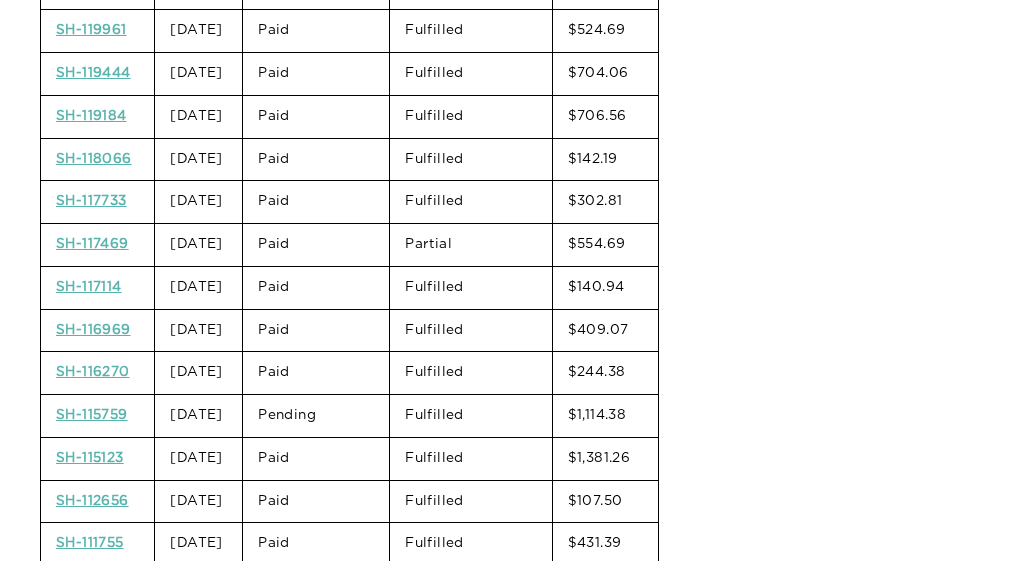 scroll, scrollTop: 0, scrollLeft: 0, axis: both 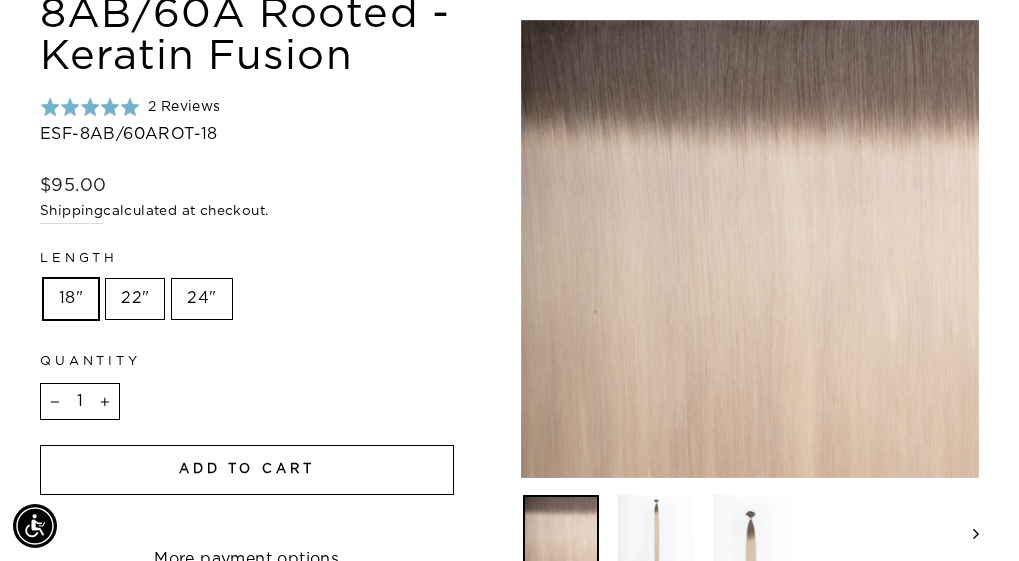 click on "18"" at bounding box center [71, 299] 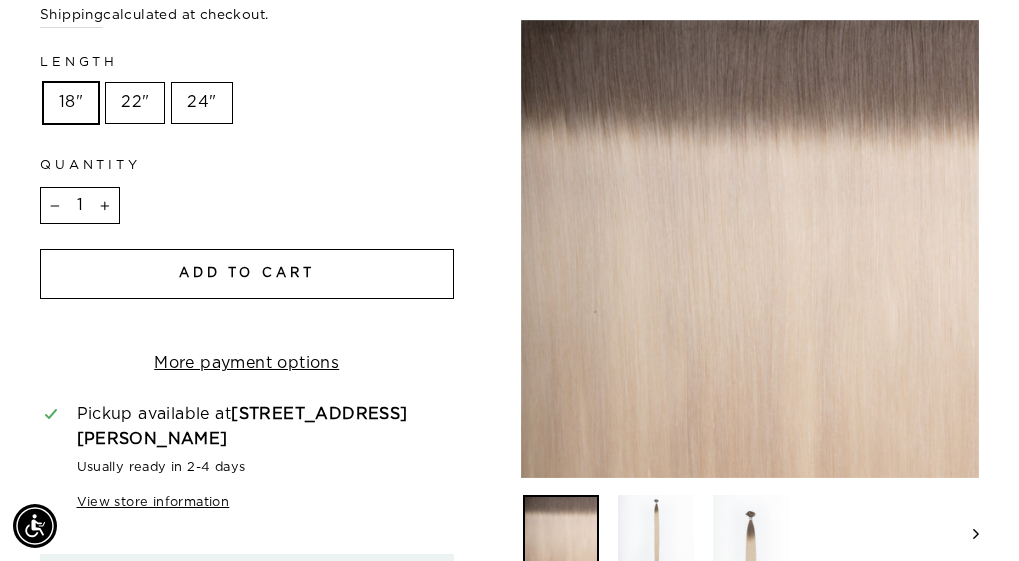 scroll, scrollTop: 600, scrollLeft: 0, axis: vertical 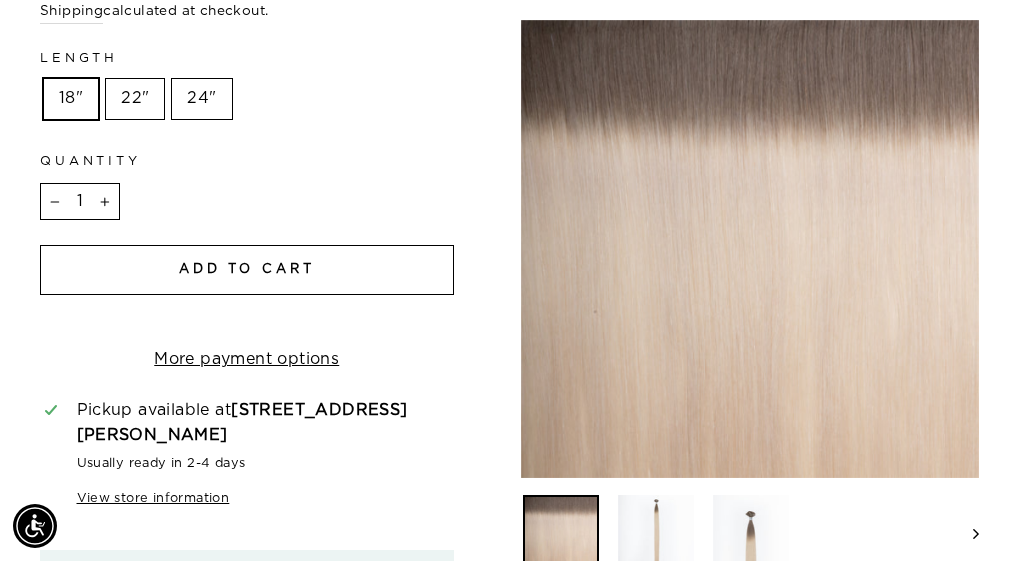 click on "Add to cart" at bounding box center (247, 269) 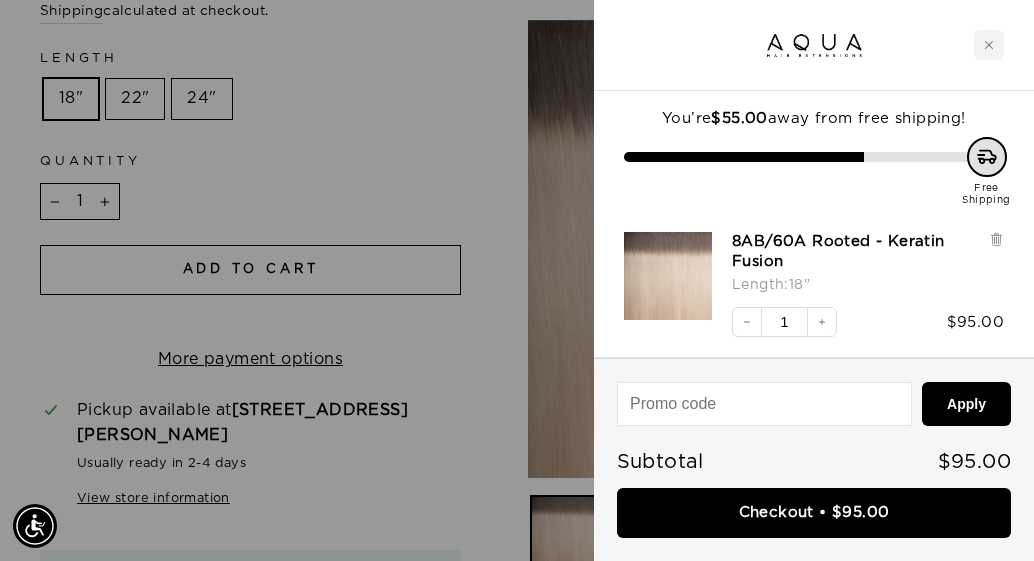 drag, startPoint x: 986, startPoint y: 49, endPoint x: 975, endPoint y: 36, distance: 17.029387 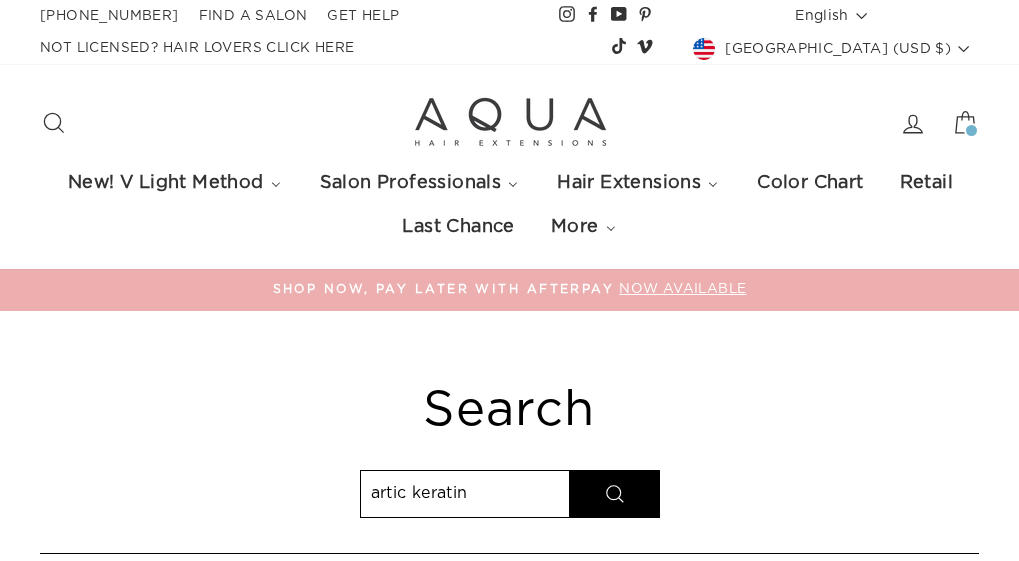 scroll, scrollTop: 0, scrollLeft: 0, axis: both 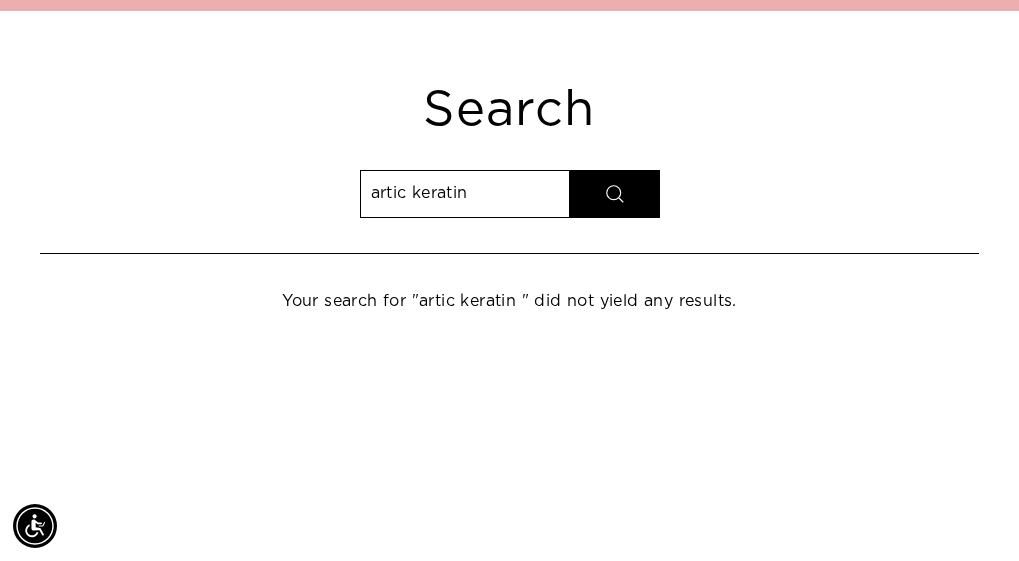 drag, startPoint x: 410, startPoint y: 196, endPoint x: 241, endPoint y: 183, distance: 169.49927 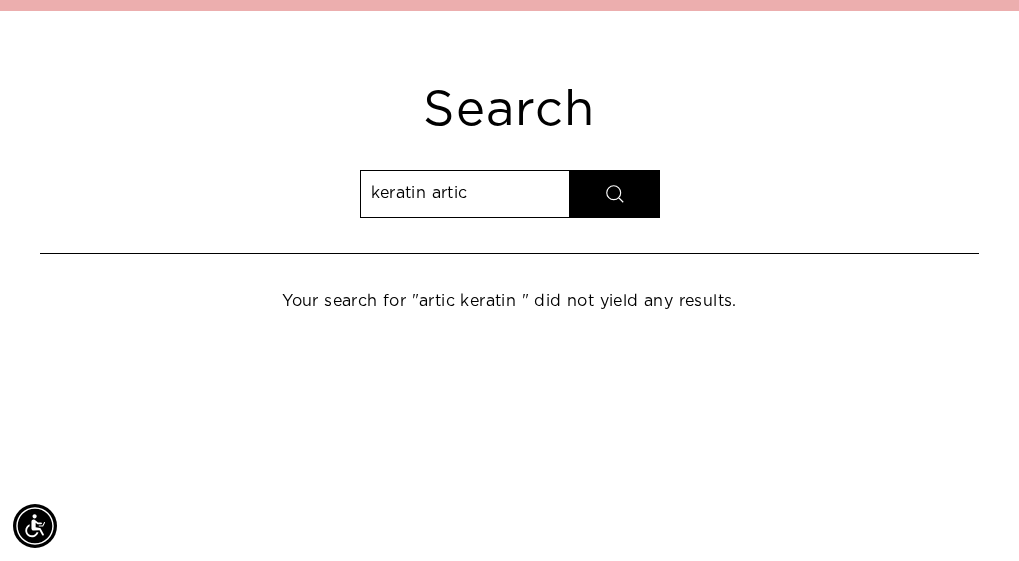 type on "keratin artic" 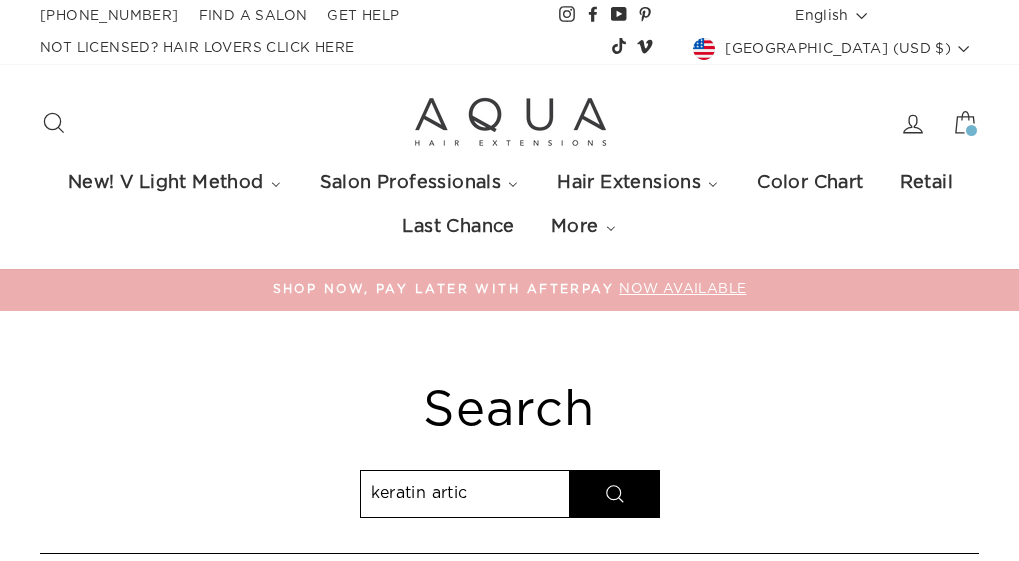 select on "relevance" 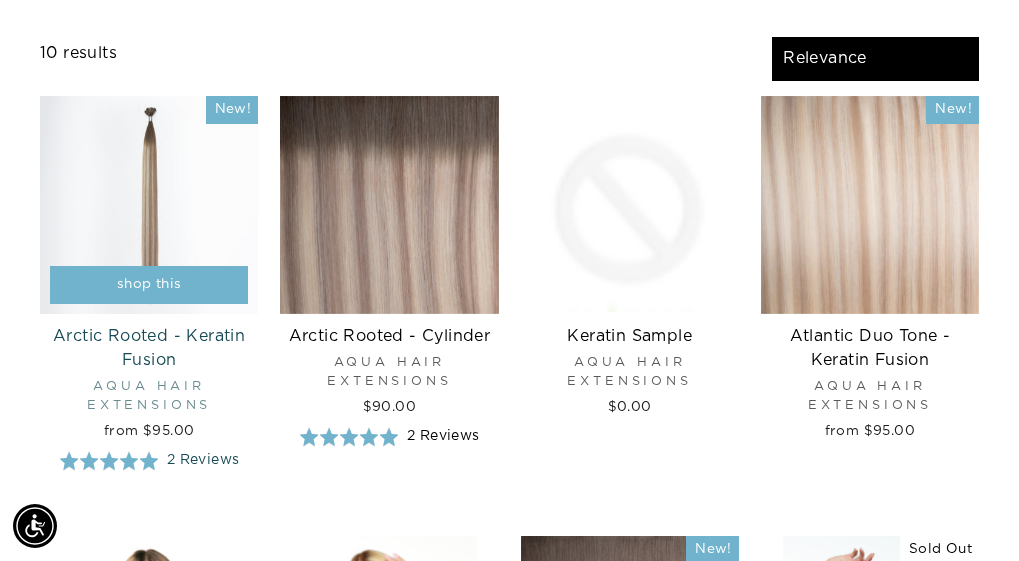 scroll, scrollTop: 600, scrollLeft: 0, axis: vertical 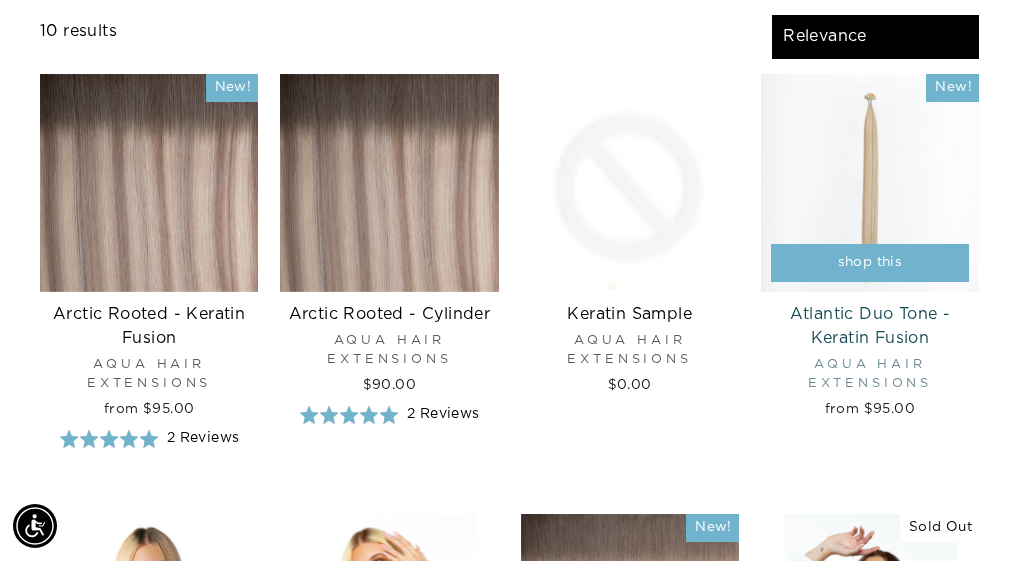 click at bounding box center (870, 183) 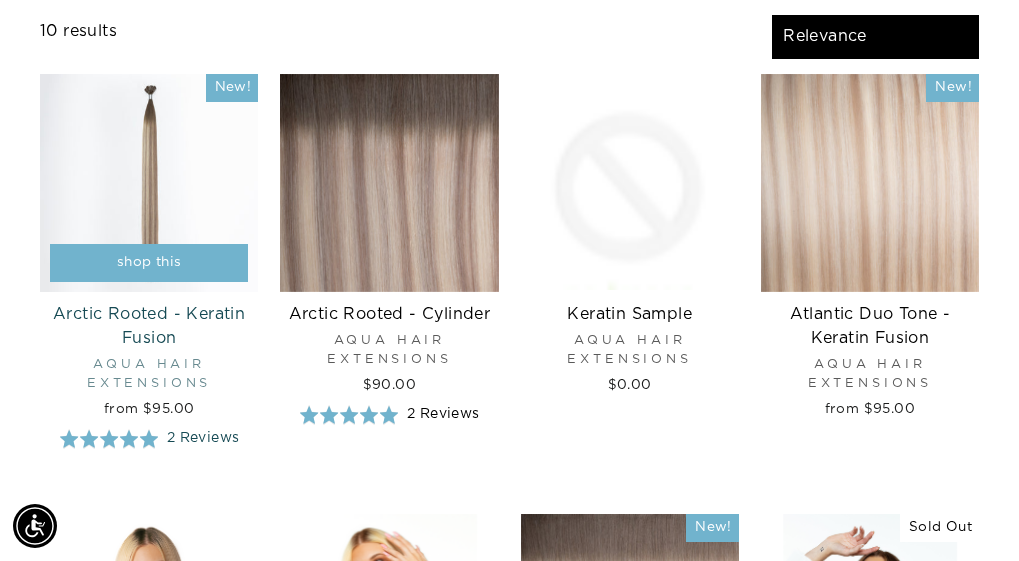 click at bounding box center (149, 183) 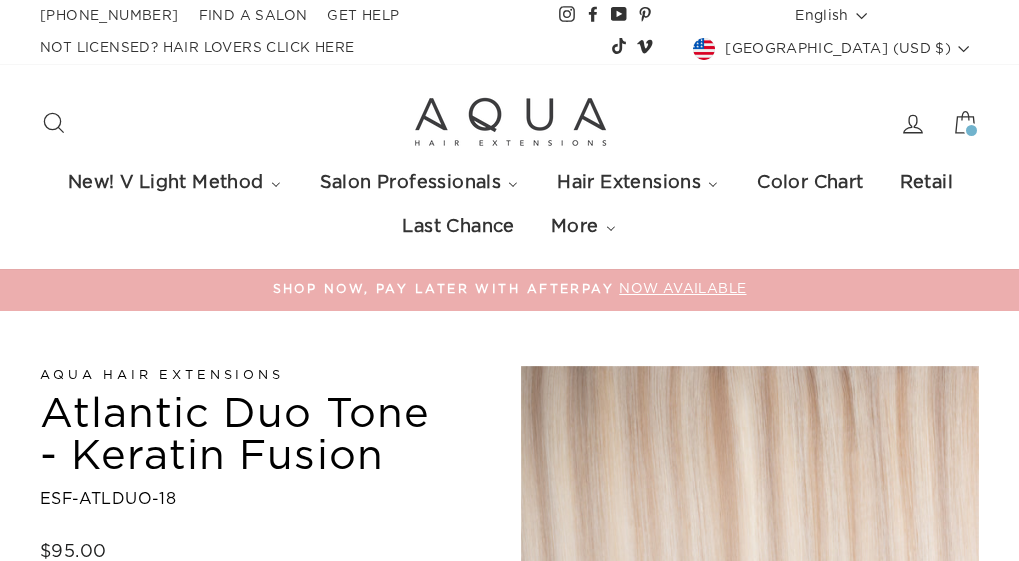scroll, scrollTop: 0, scrollLeft: 0, axis: both 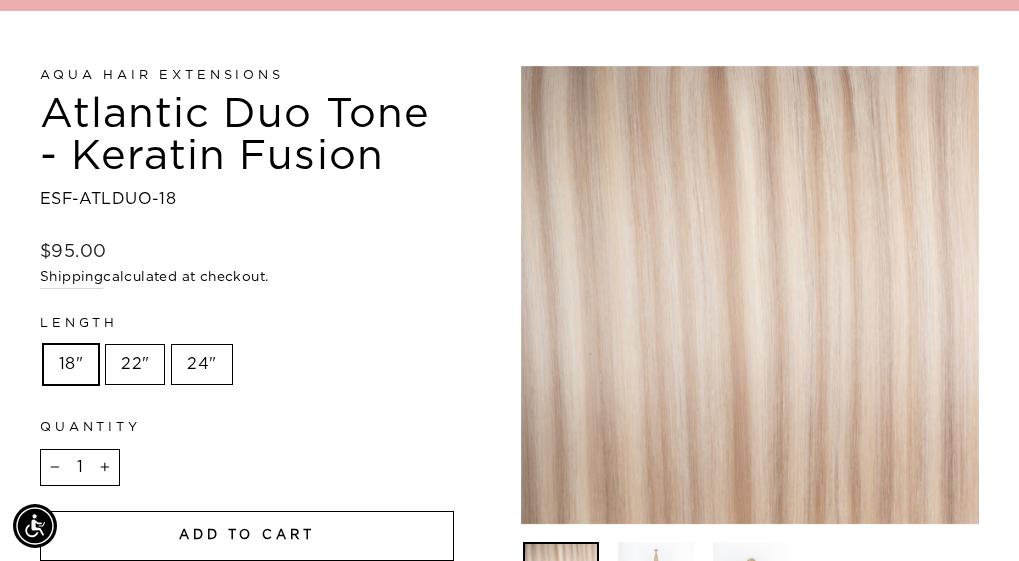 click on "18"" at bounding box center (71, 365) 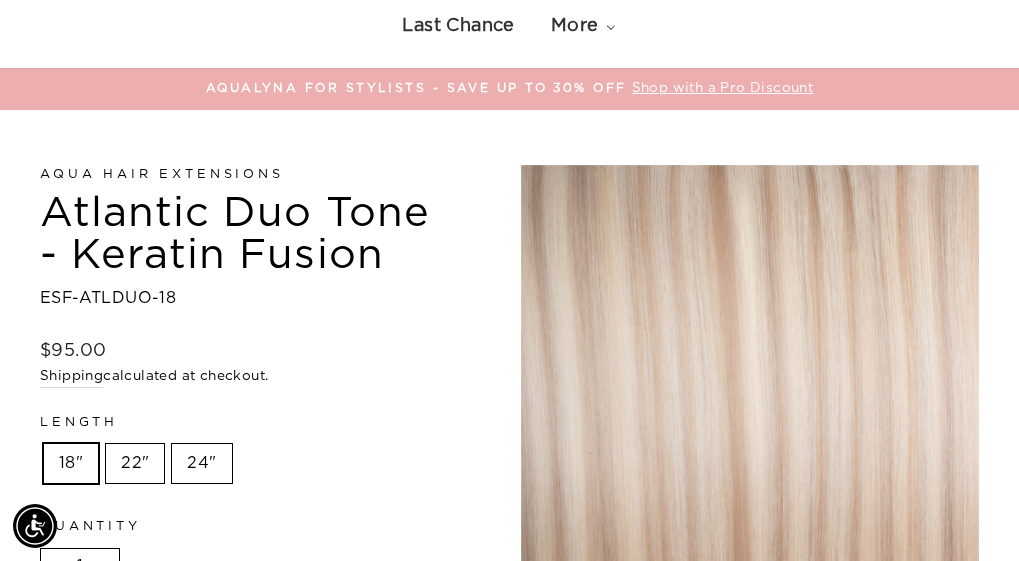 scroll, scrollTop: 0, scrollLeft: 0, axis: both 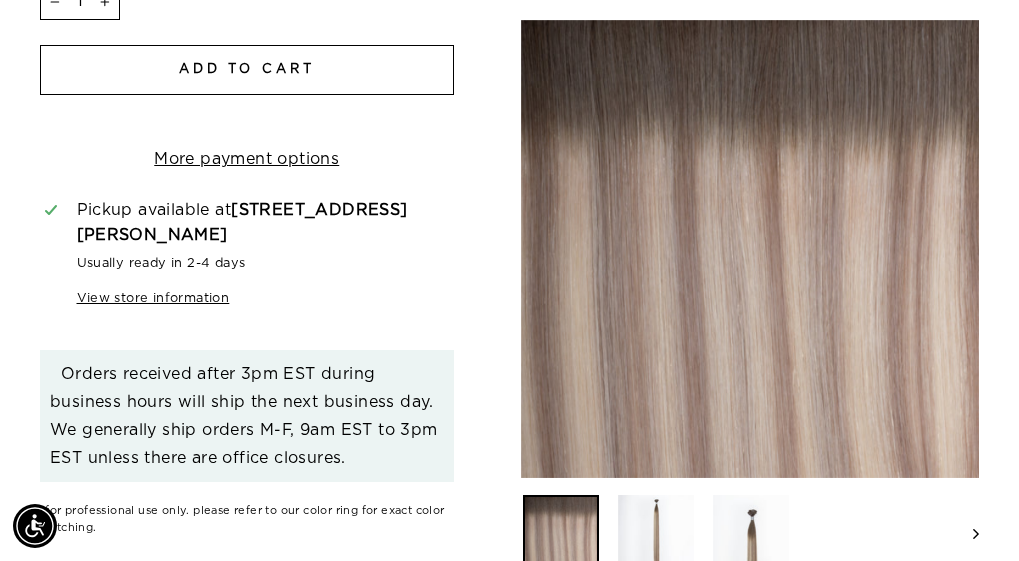 click on "Add to cart" at bounding box center [247, 69] 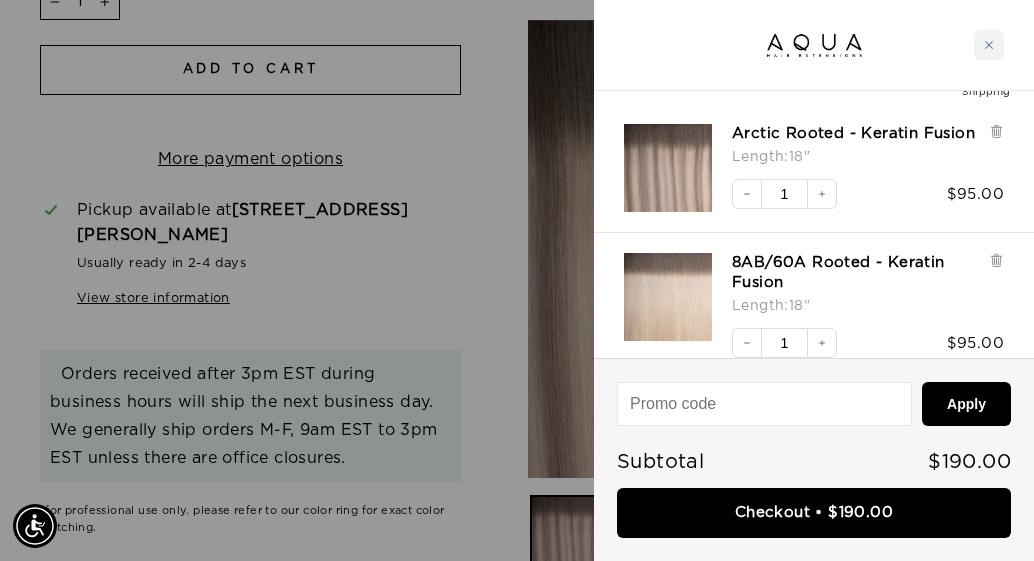 scroll, scrollTop: 117, scrollLeft: 0, axis: vertical 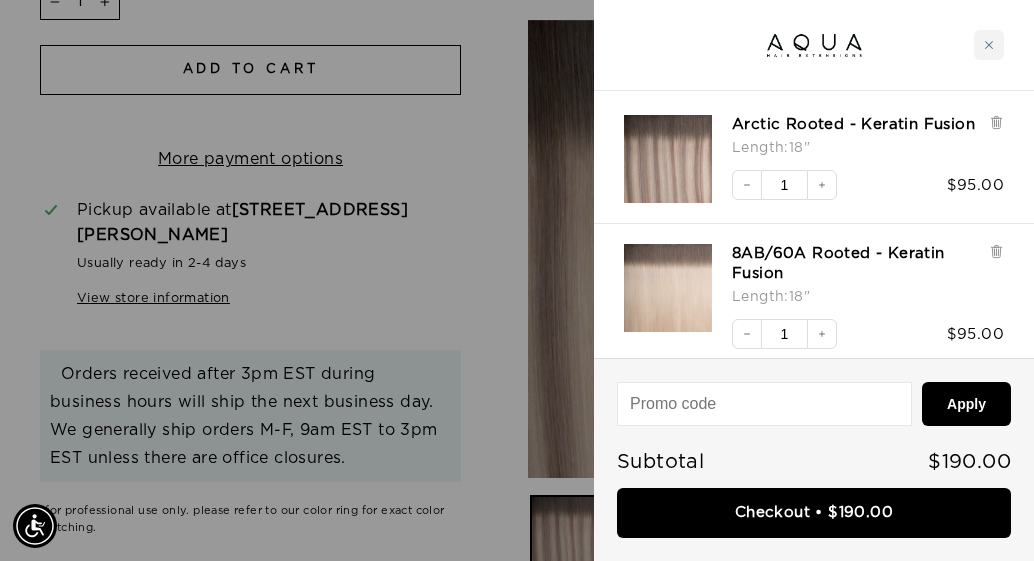 click on "Checkout • $190.00" at bounding box center (814, 513) 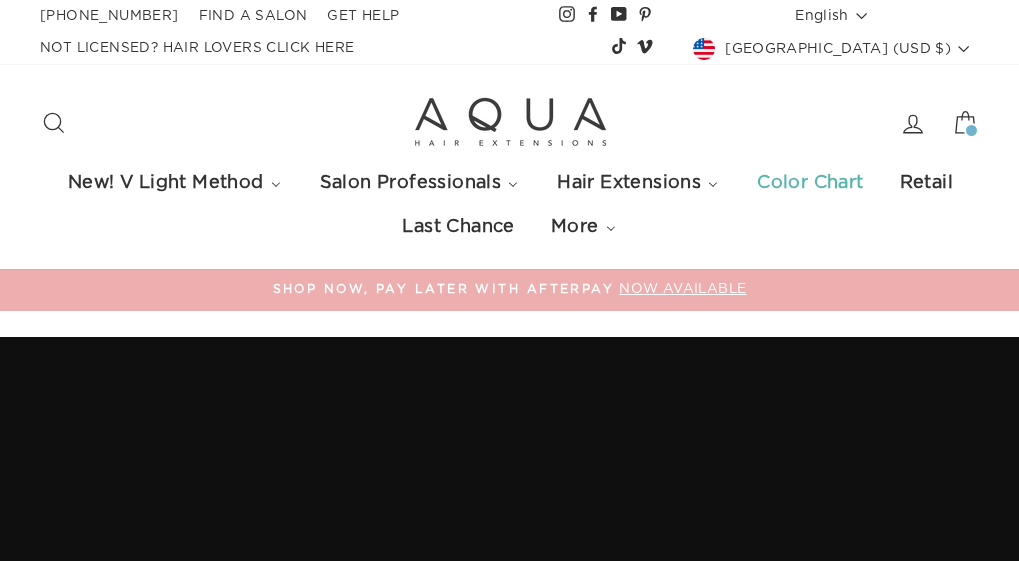 scroll, scrollTop: 0, scrollLeft: 0, axis: both 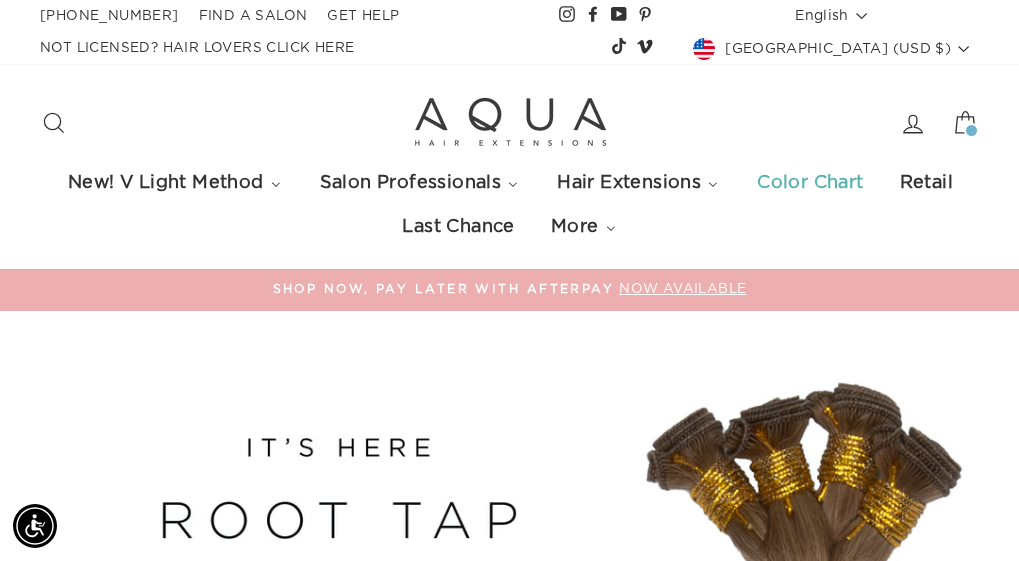 click on "Color Chart" at bounding box center [809, 183] 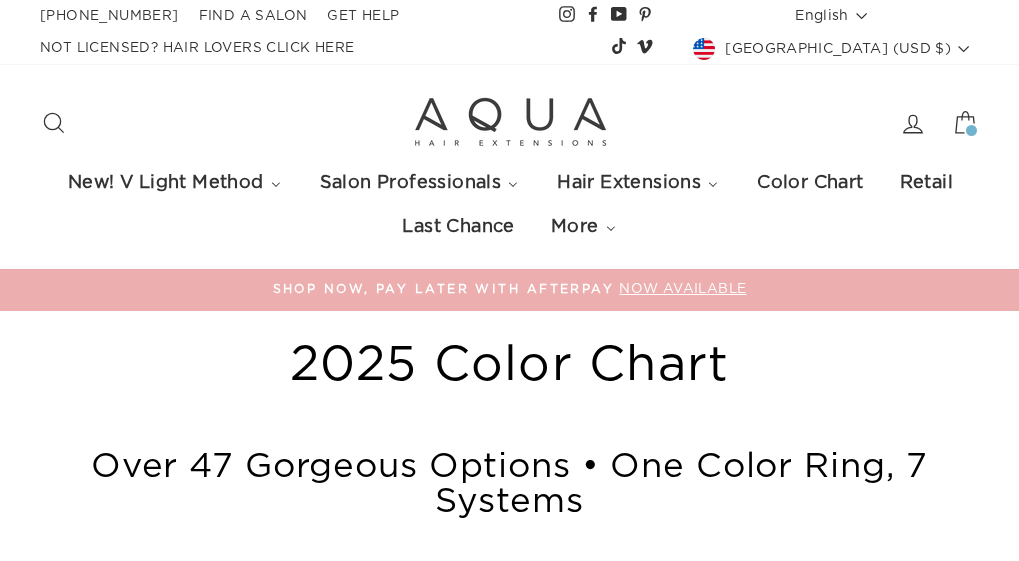 scroll, scrollTop: 0, scrollLeft: 0, axis: both 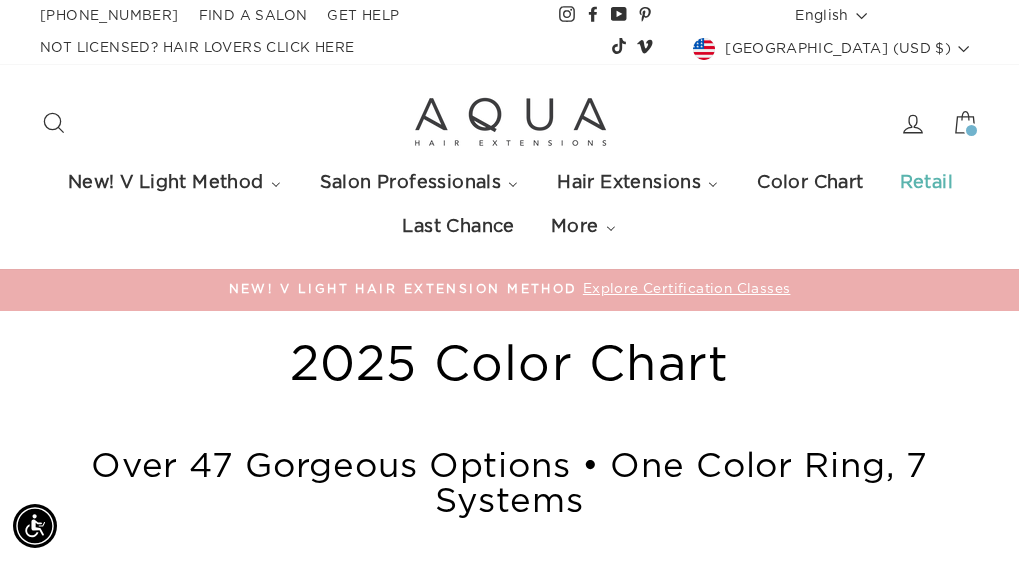 click on "Retail" at bounding box center (925, 183) 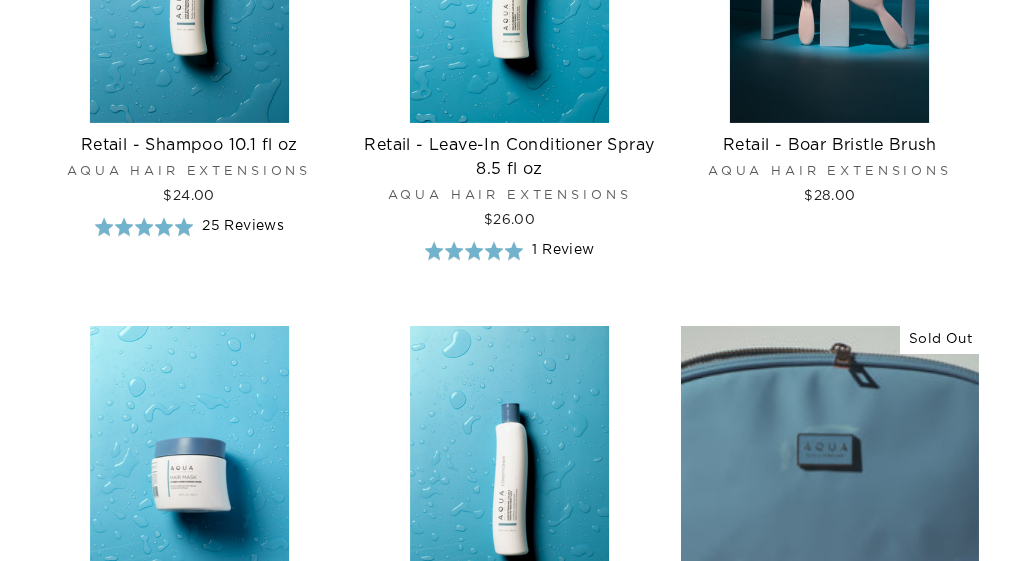 scroll, scrollTop: 595, scrollLeft: 0, axis: vertical 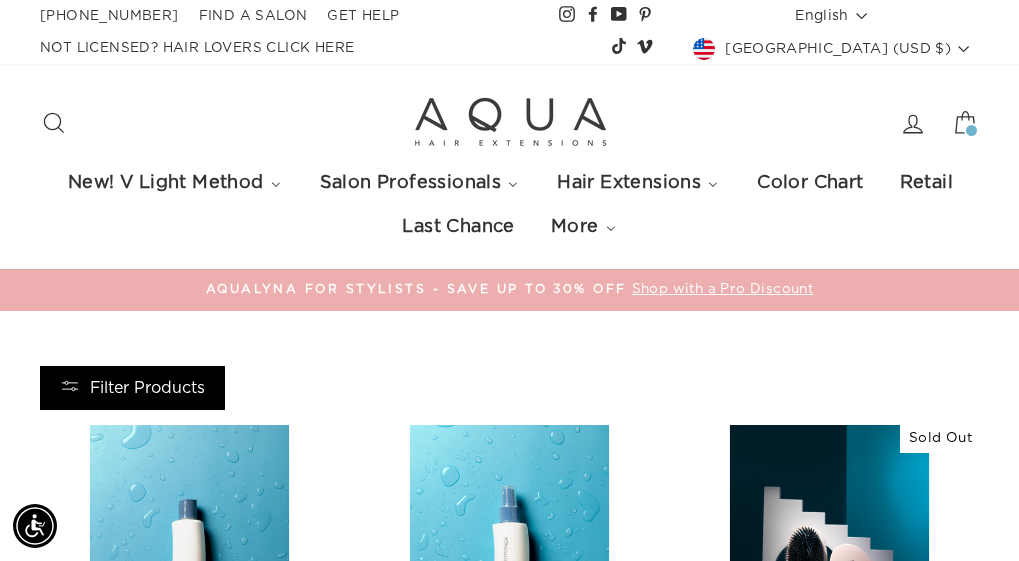 click 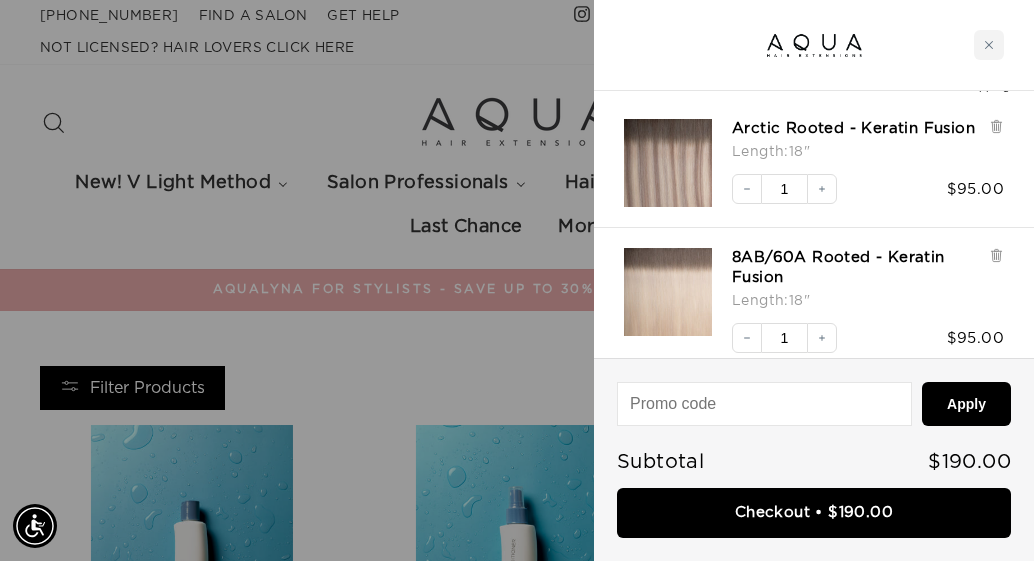 scroll, scrollTop: 117, scrollLeft: 0, axis: vertical 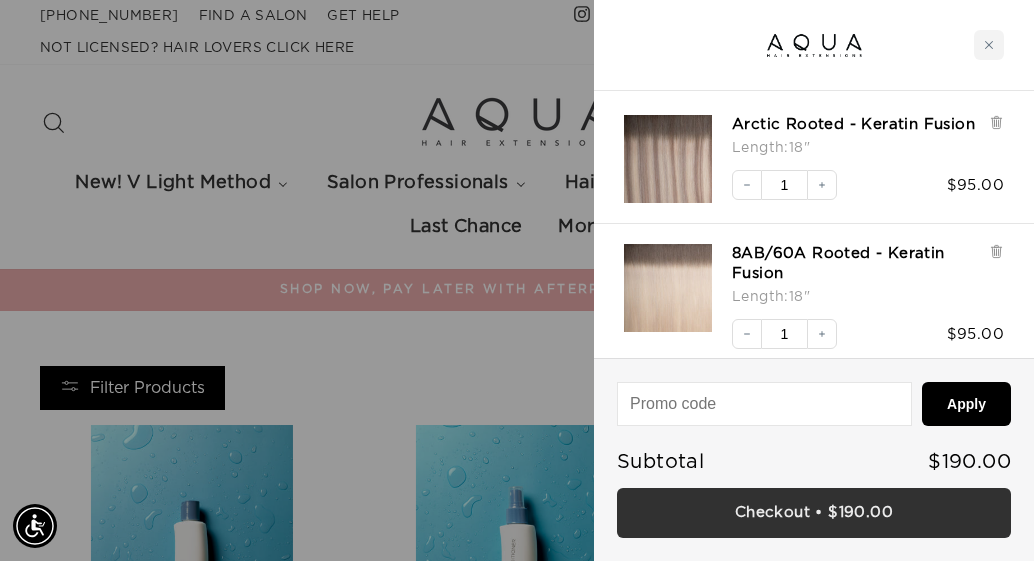 click on "Checkout • $190.00" at bounding box center [814, 513] 